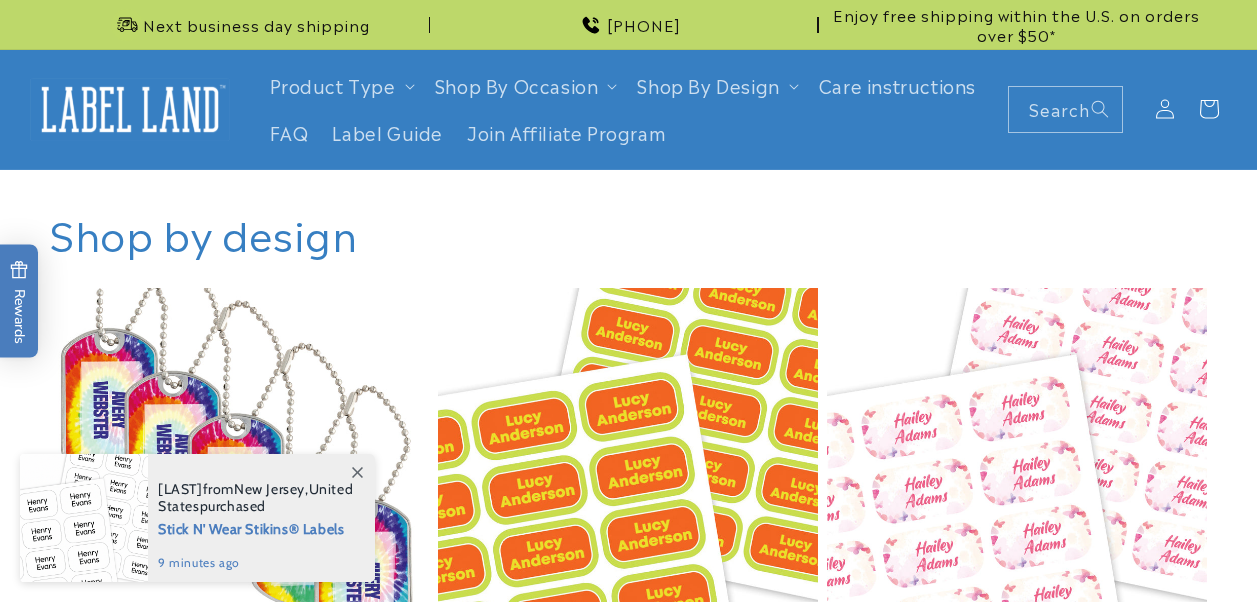 scroll, scrollTop: 40, scrollLeft: 0, axis: vertical 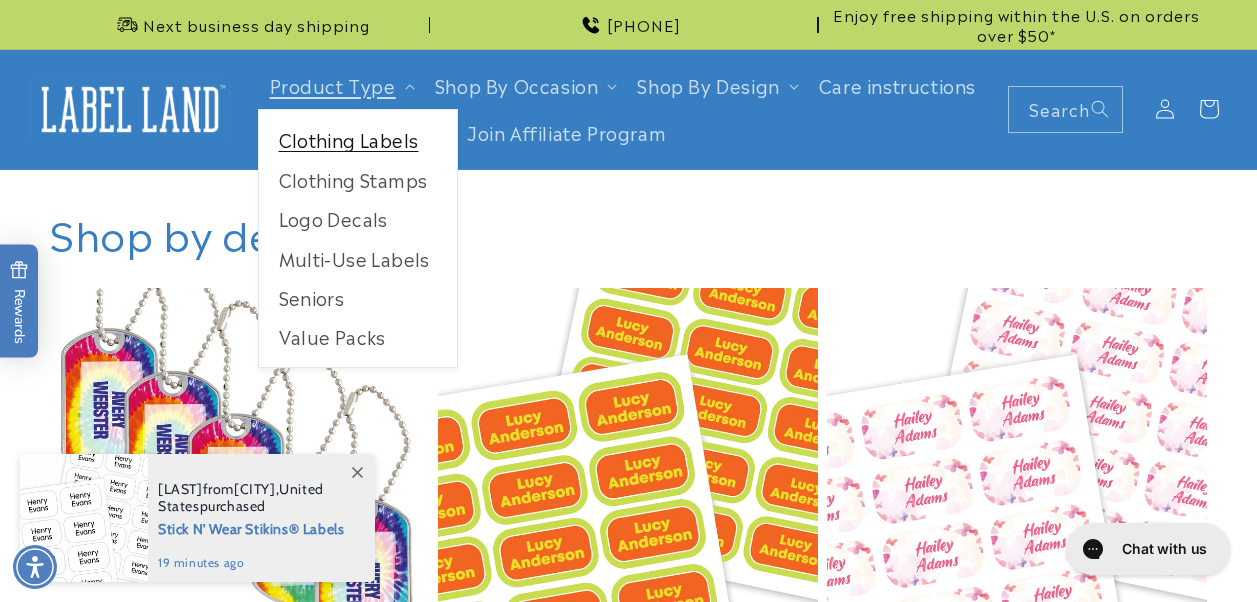 click on "Clothing Labels" at bounding box center (358, 139) 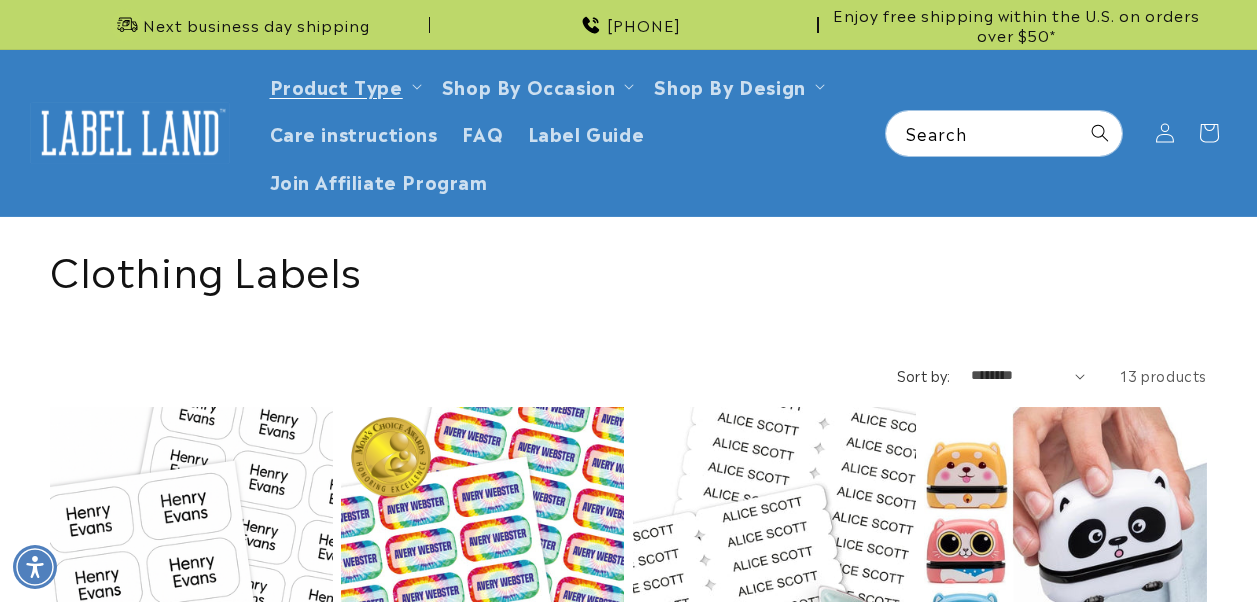 scroll, scrollTop: 0, scrollLeft: 0, axis: both 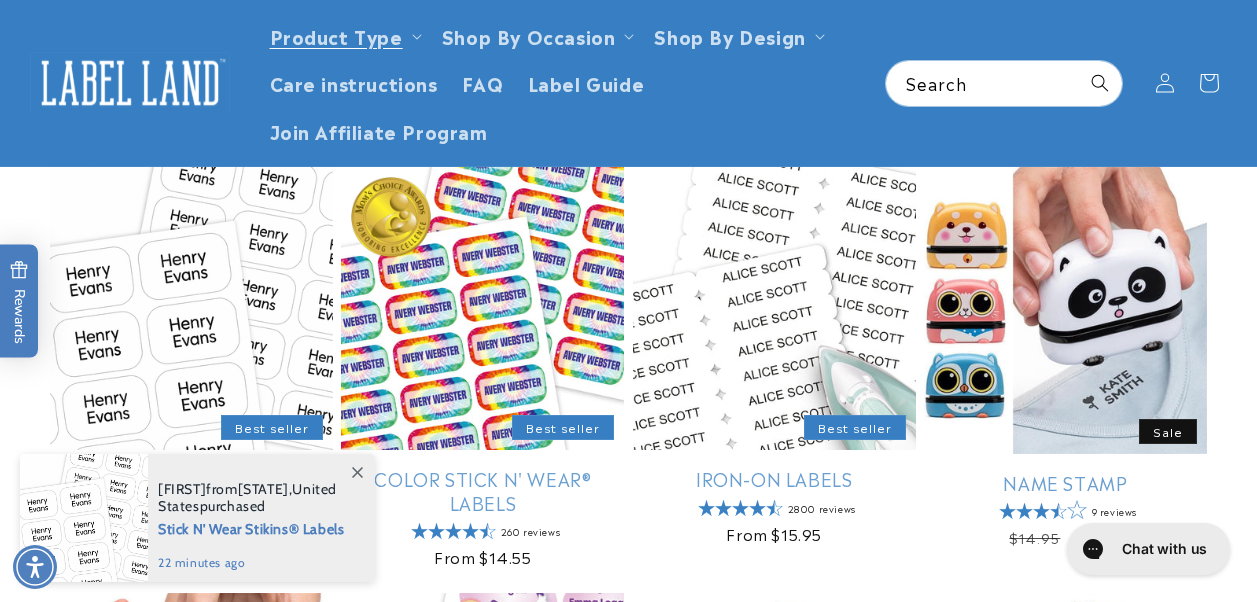 click at bounding box center [357, 472] 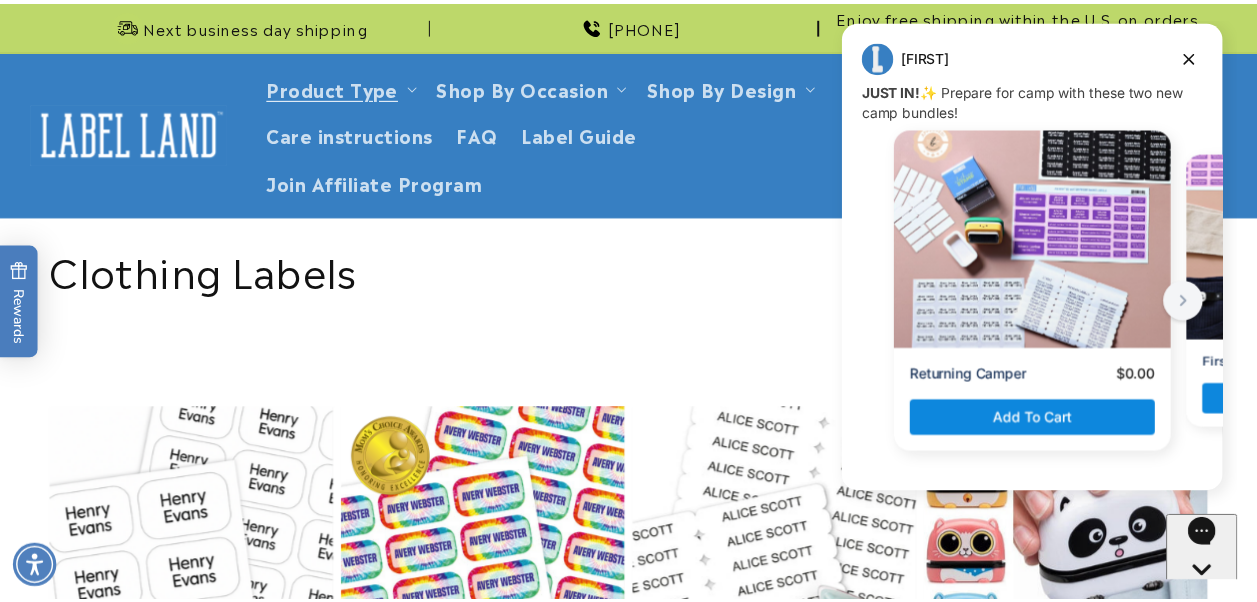 scroll, scrollTop: 240, scrollLeft: 0, axis: vertical 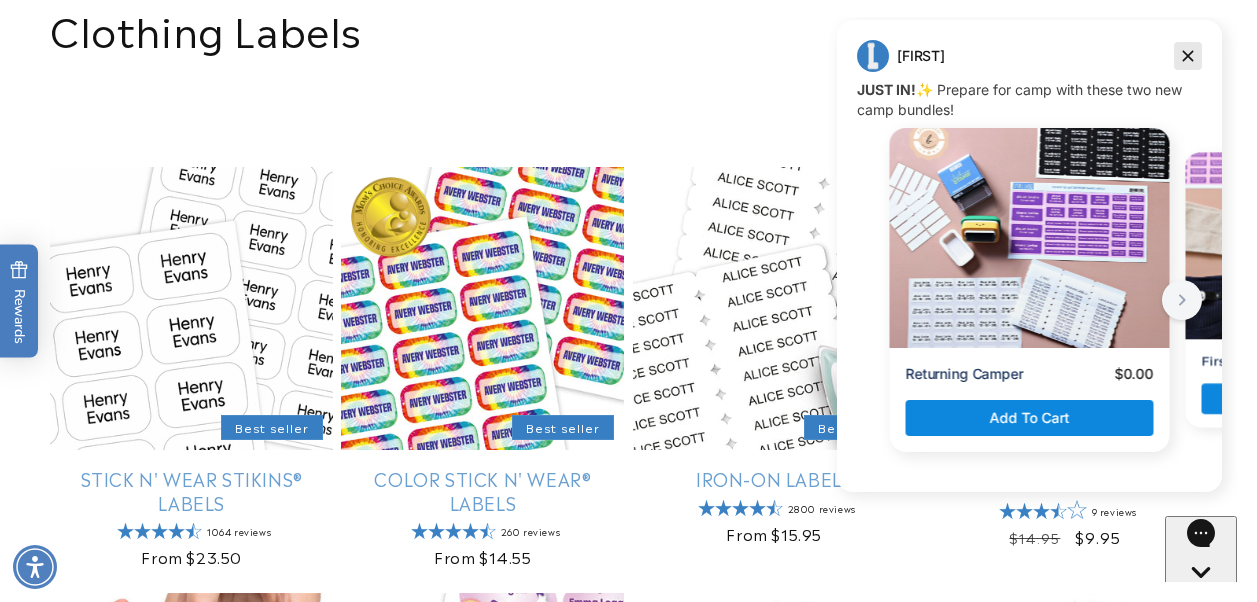 click 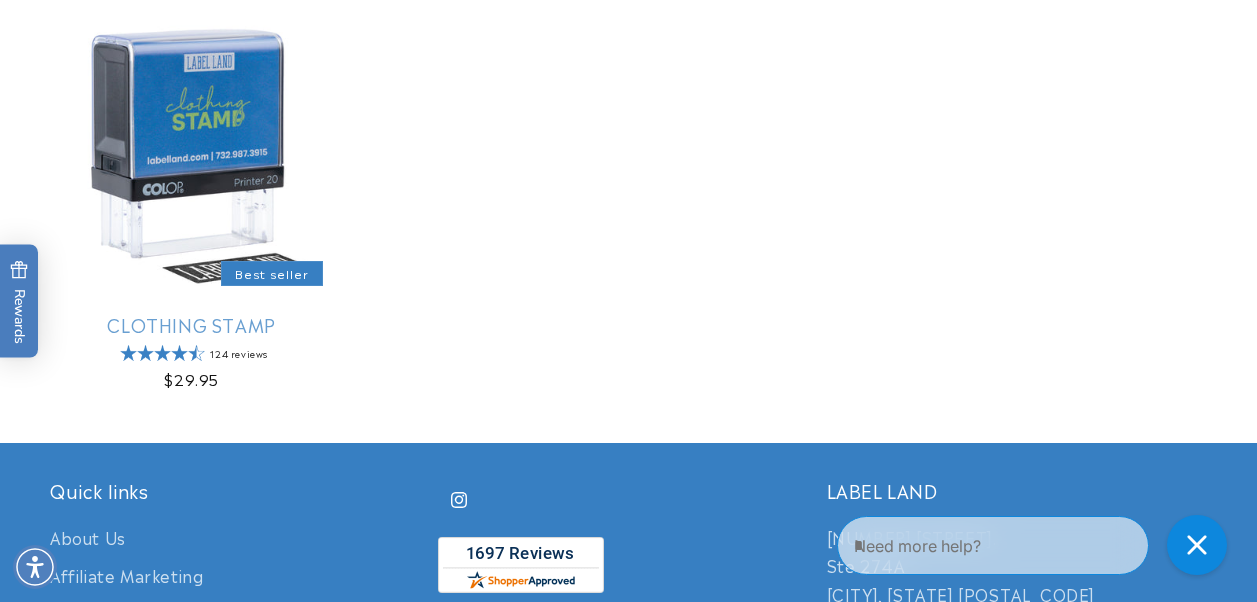 scroll, scrollTop: 1704, scrollLeft: 0, axis: vertical 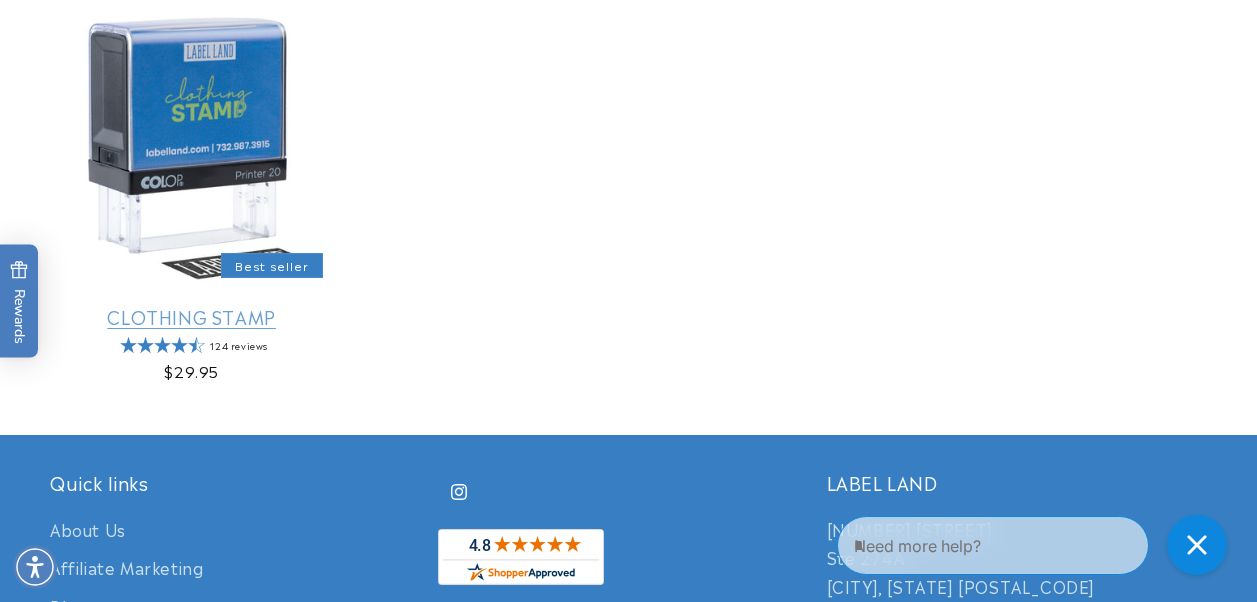 click on "Clothing Stamp" at bounding box center [191, 316] 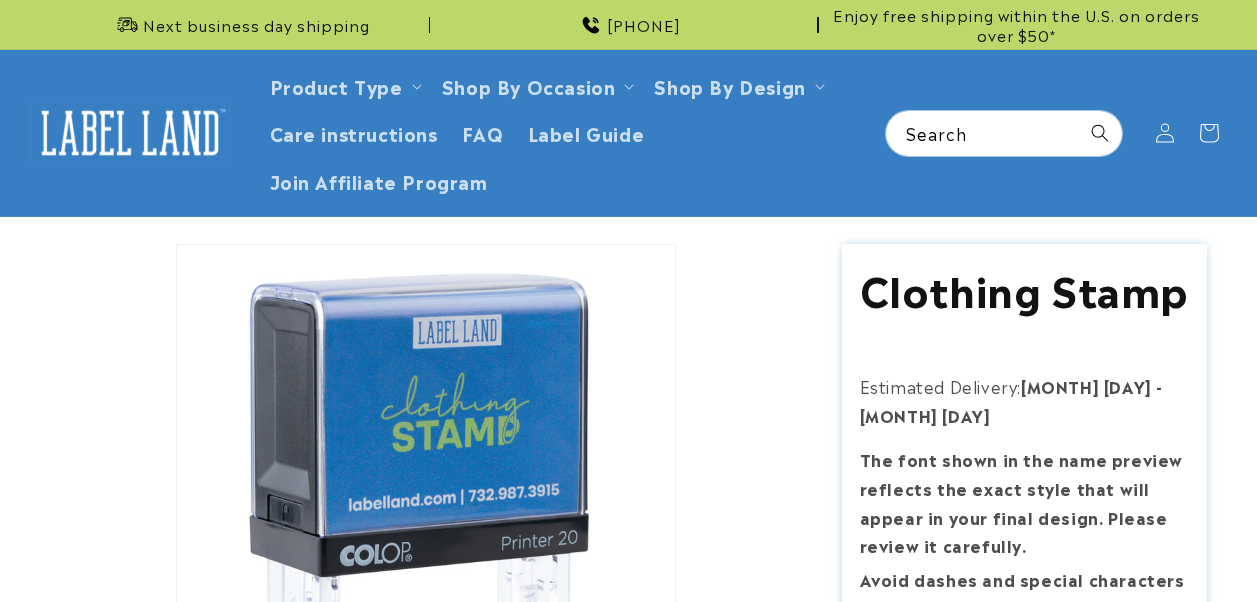 scroll, scrollTop: 0, scrollLeft: 0, axis: both 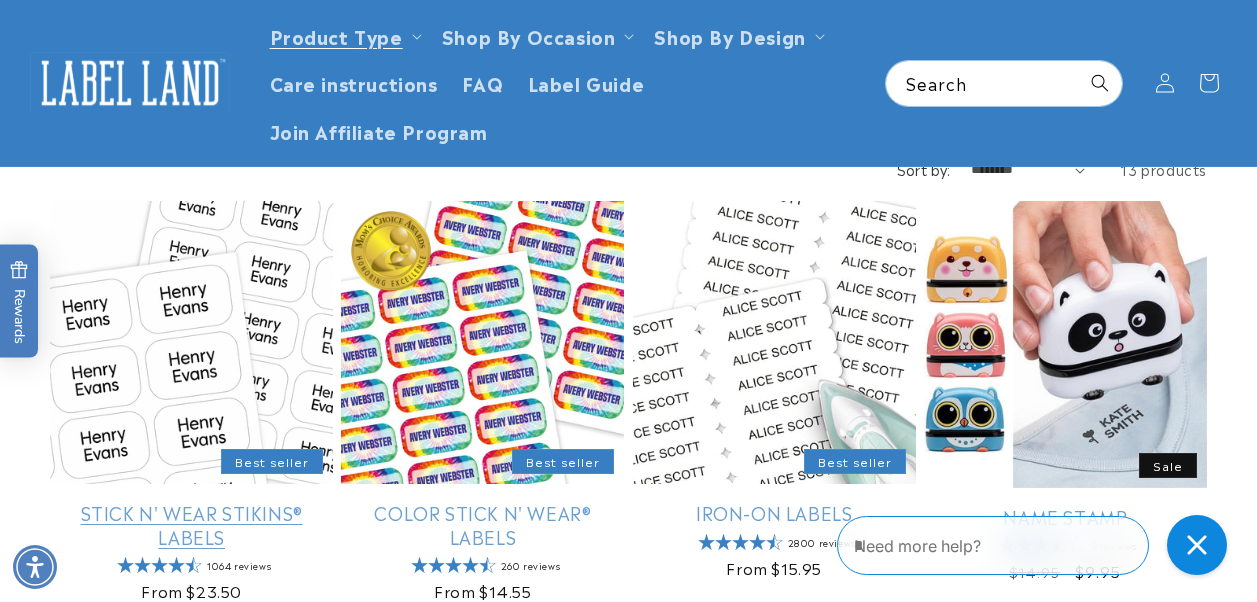 click on "Stick N' Wear Stikins® Labels" at bounding box center (191, 524) 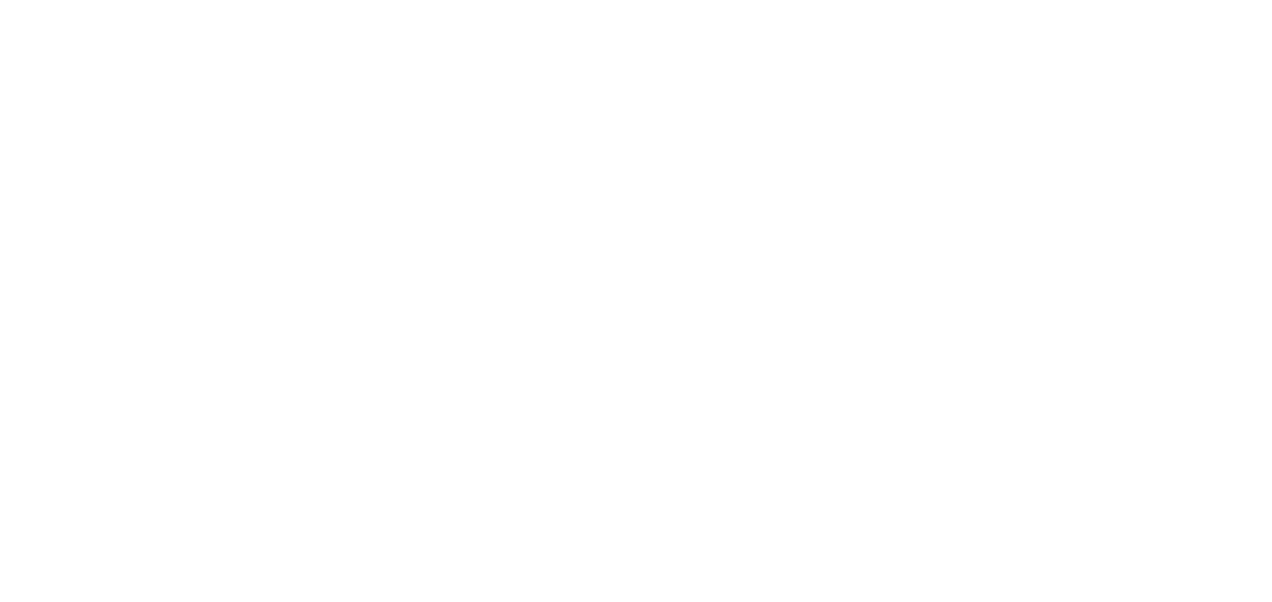 scroll, scrollTop: 0, scrollLeft: 0, axis: both 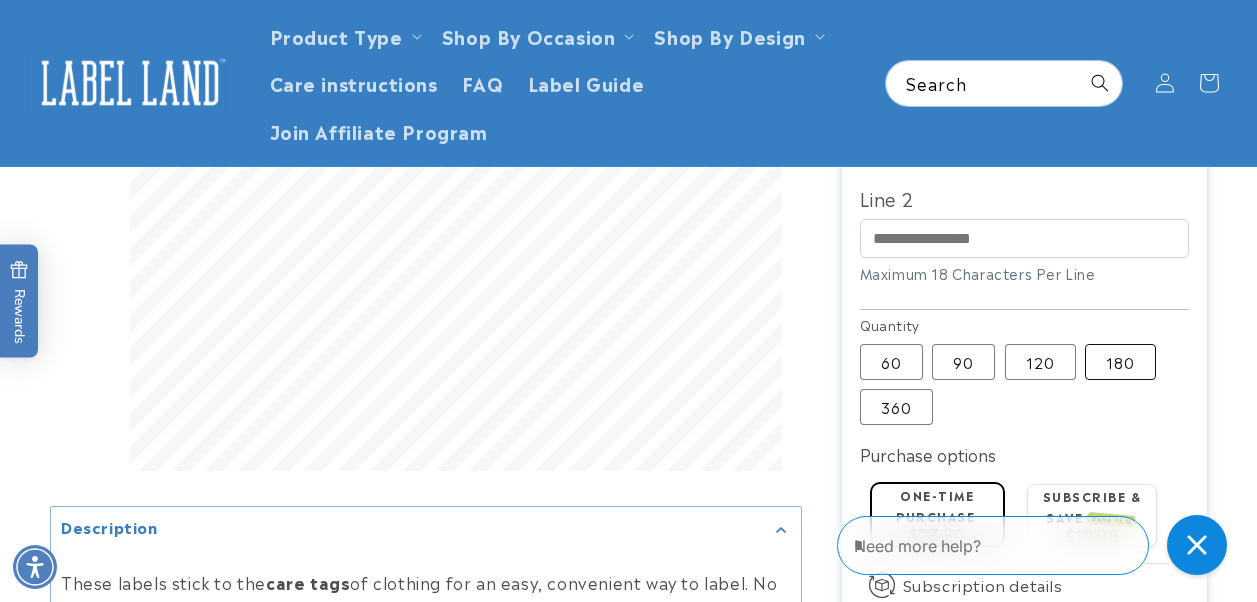 click on "180 Variant sold out or unavailable" at bounding box center [1120, 362] 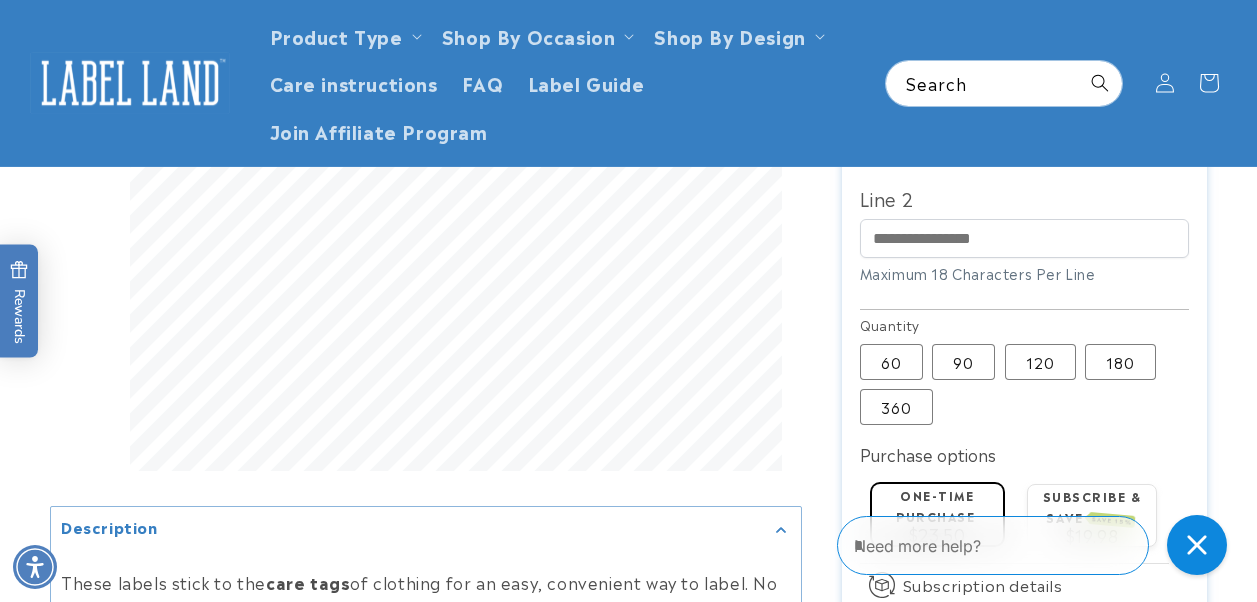 type 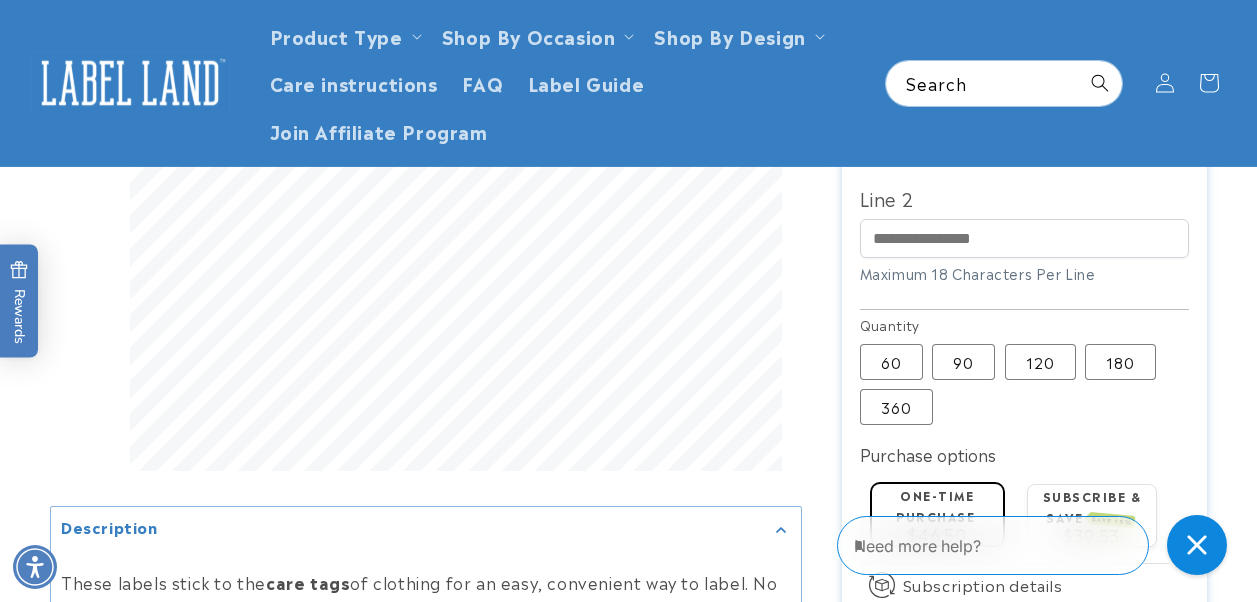 drag, startPoint x: 1245, startPoint y: 218, endPoint x: 1241, endPoint y: 196, distance: 22.36068 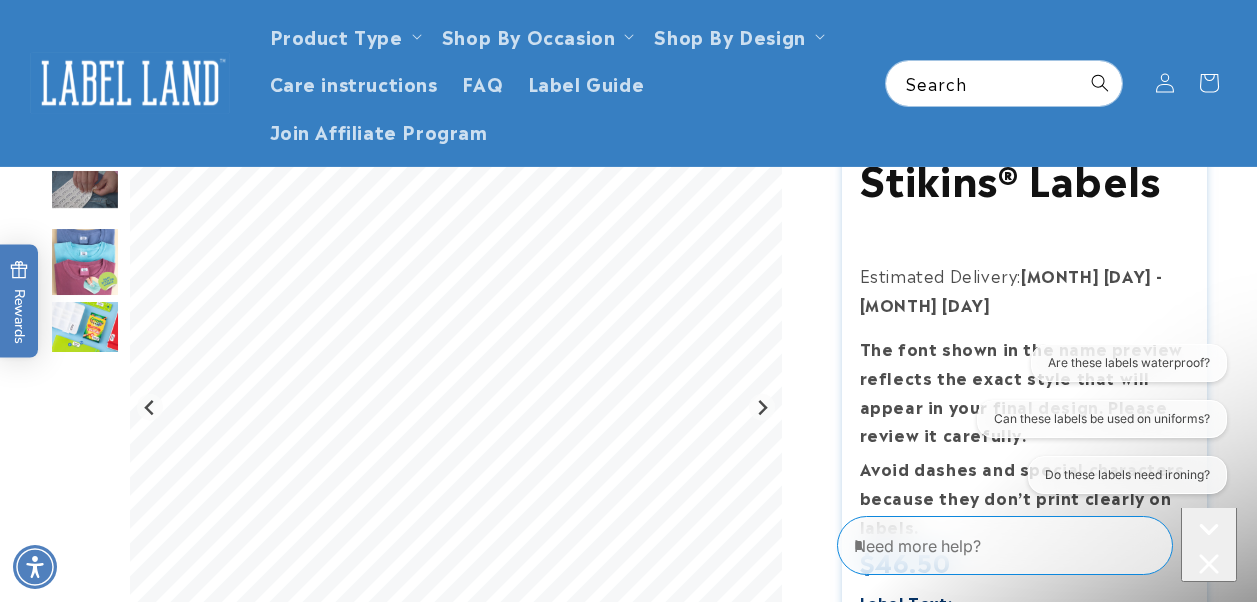 scroll, scrollTop: 155, scrollLeft: 0, axis: vertical 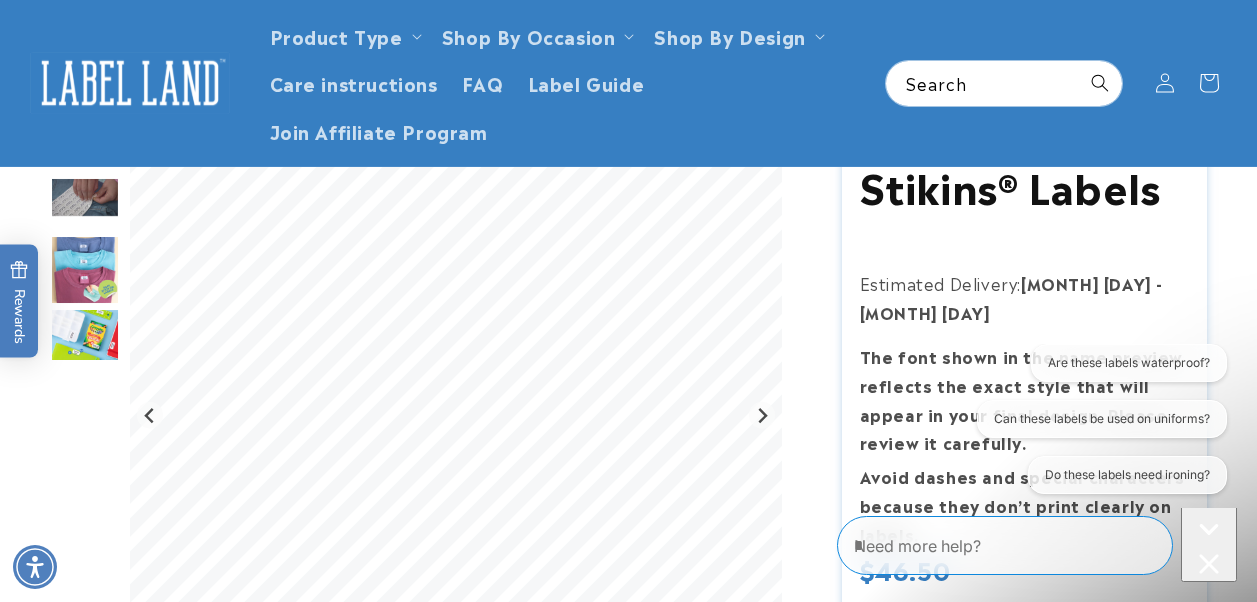 click 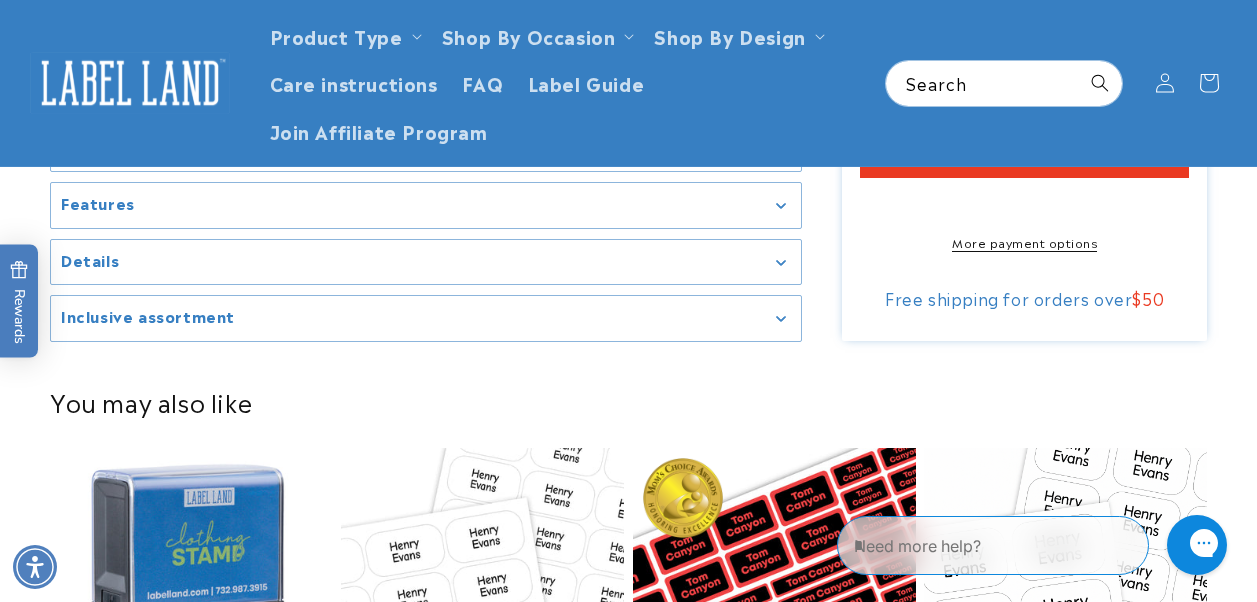 scroll, scrollTop: 1244, scrollLeft: 0, axis: vertical 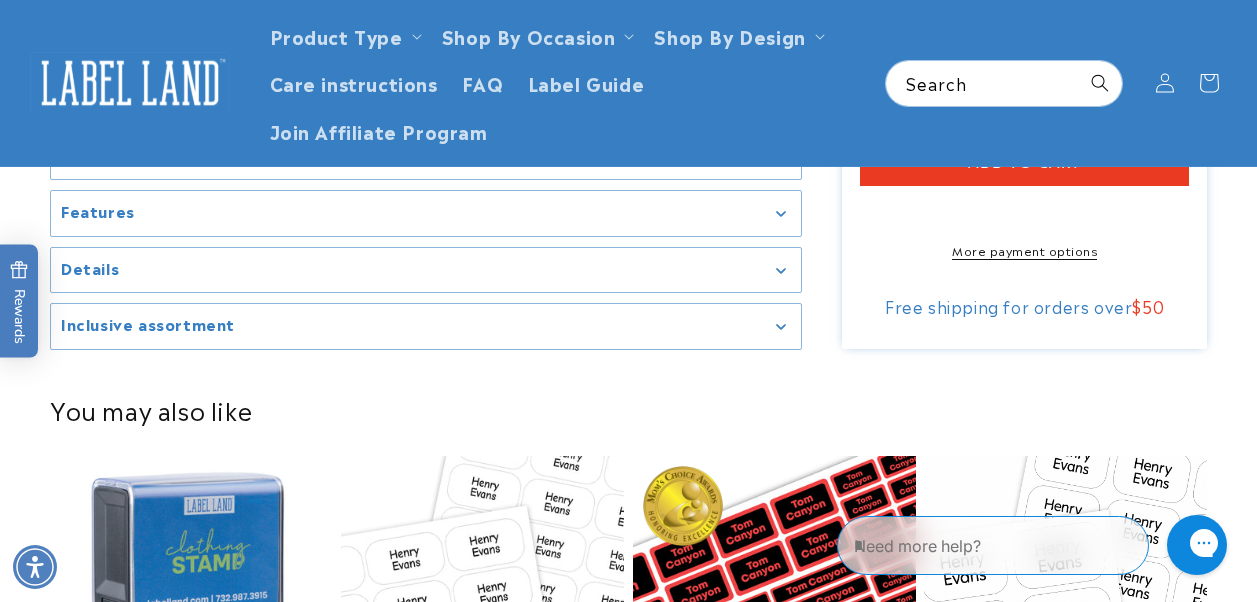 click 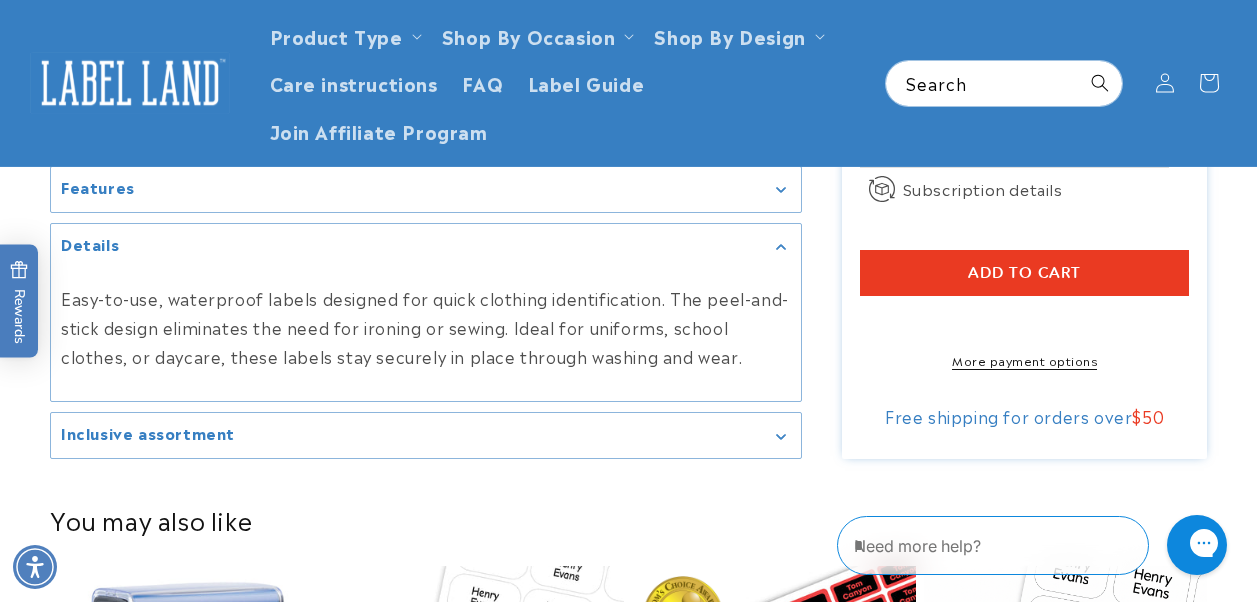 scroll, scrollTop: 1044, scrollLeft: 0, axis: vertical 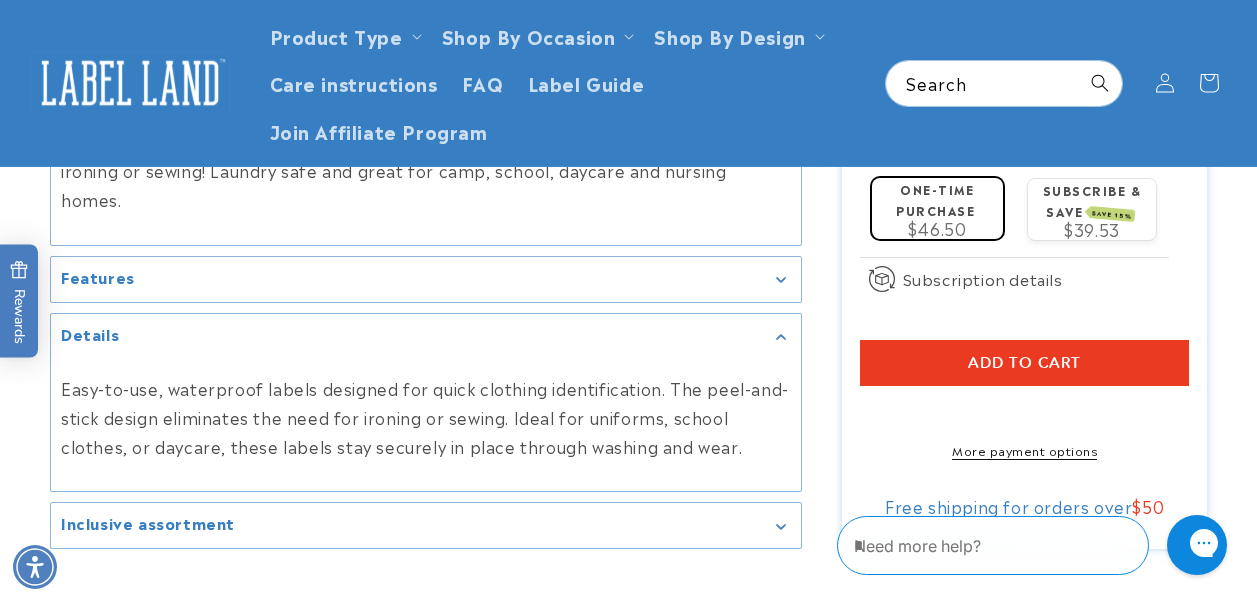 click on "Features" at bounding box center (426, 280) 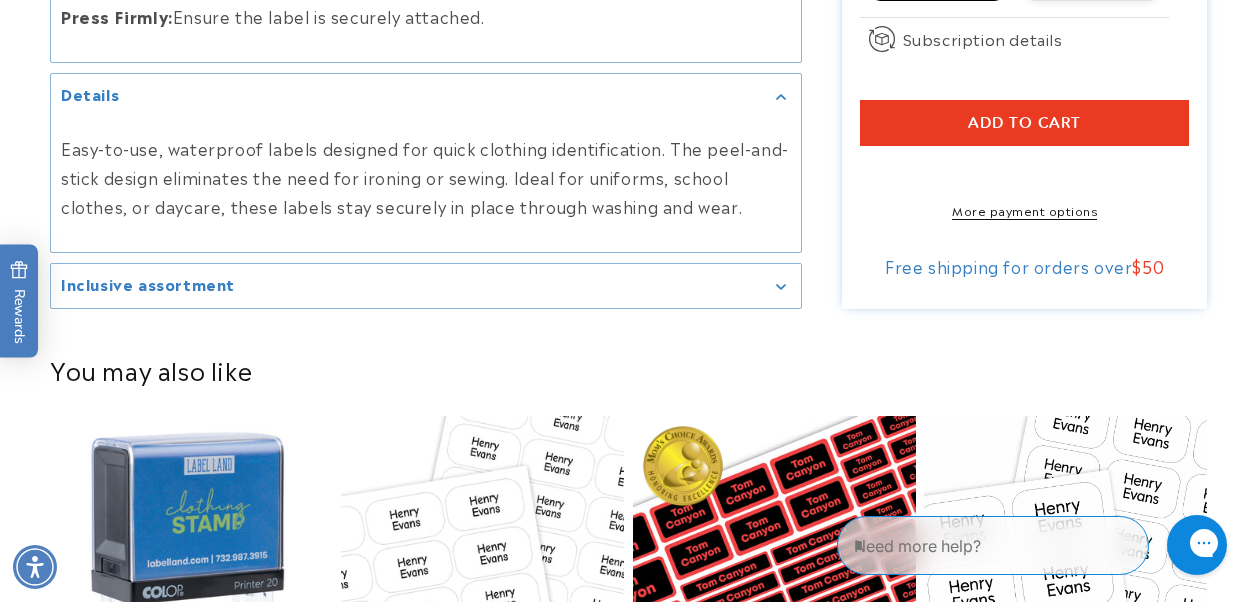 scroll, scrollTop: 1324, scrollLeft: 0, axis: vertical 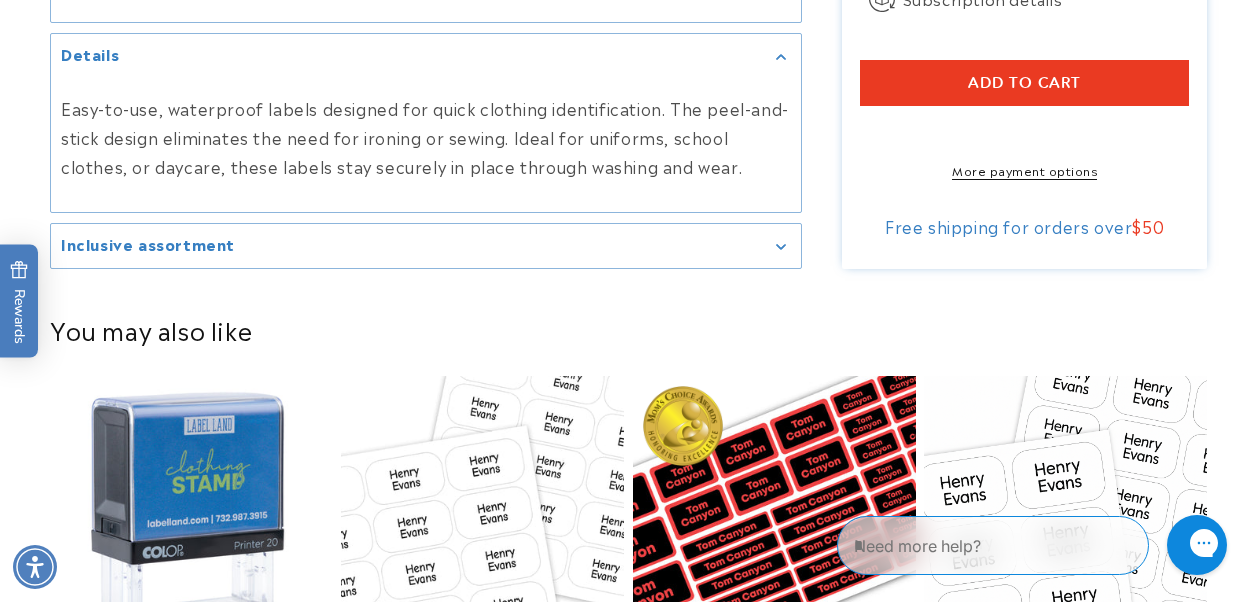 click on "Inclusive assortment" at bounding box center (426, 246) 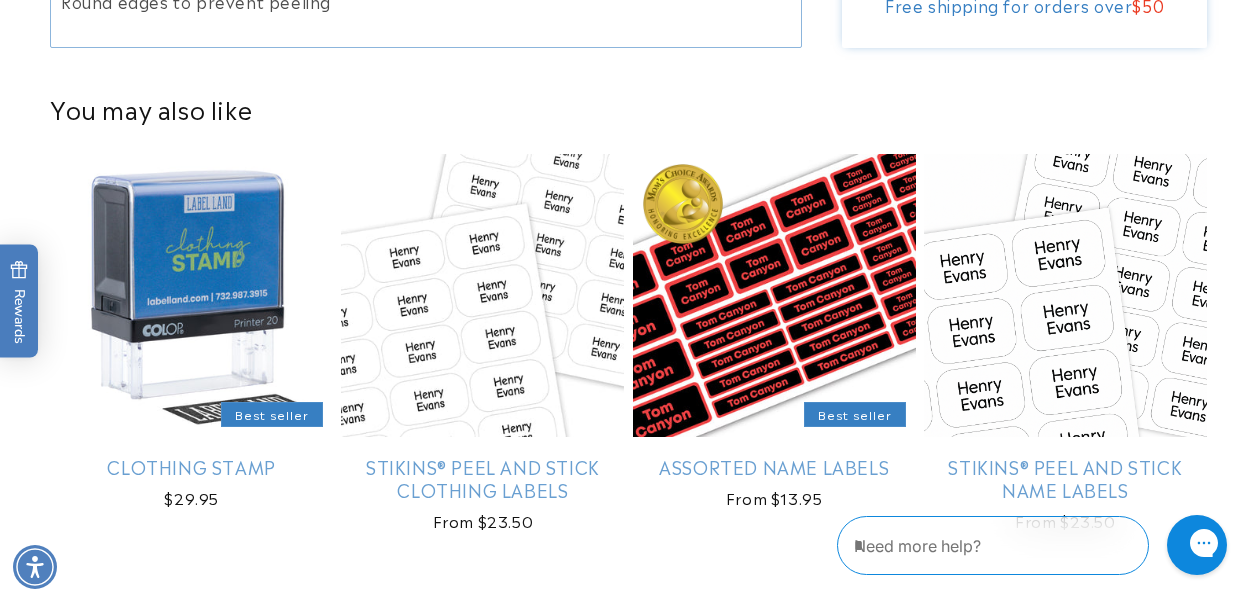 scroll, scrollTop: 1844, scrollLeft: 0, axis: vertical 